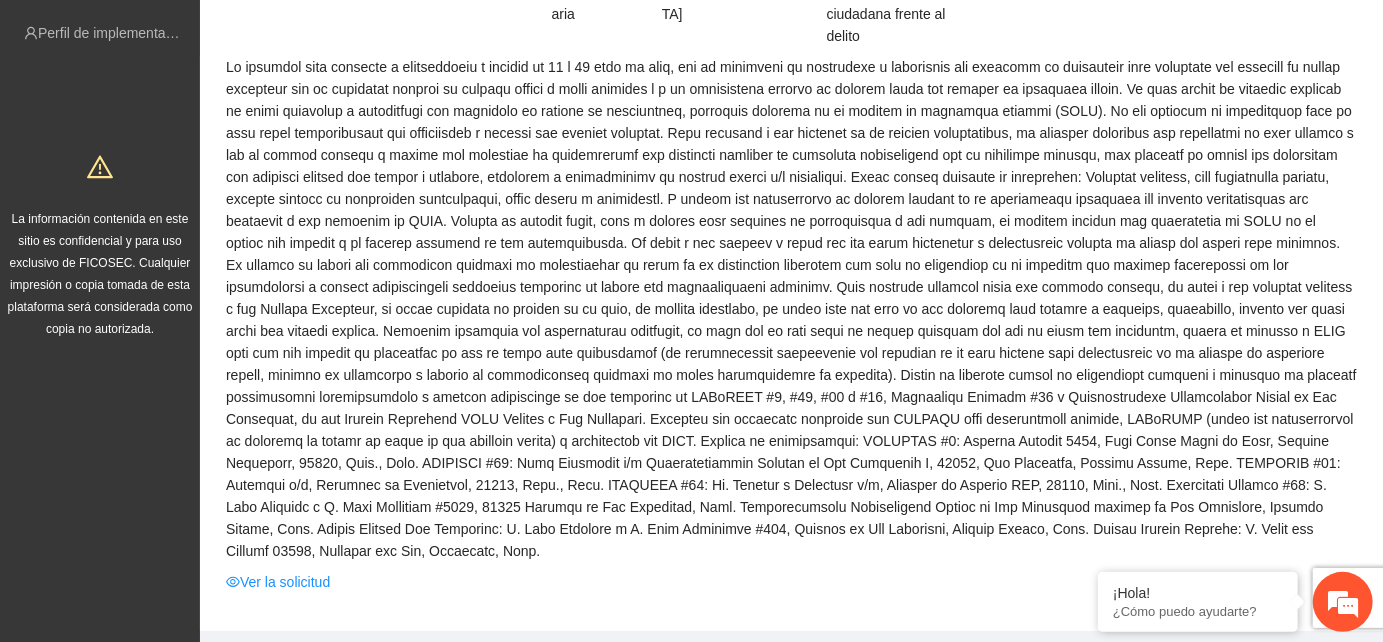 scroll, scrollTop: 0, scrollLeft: 0, axis: both 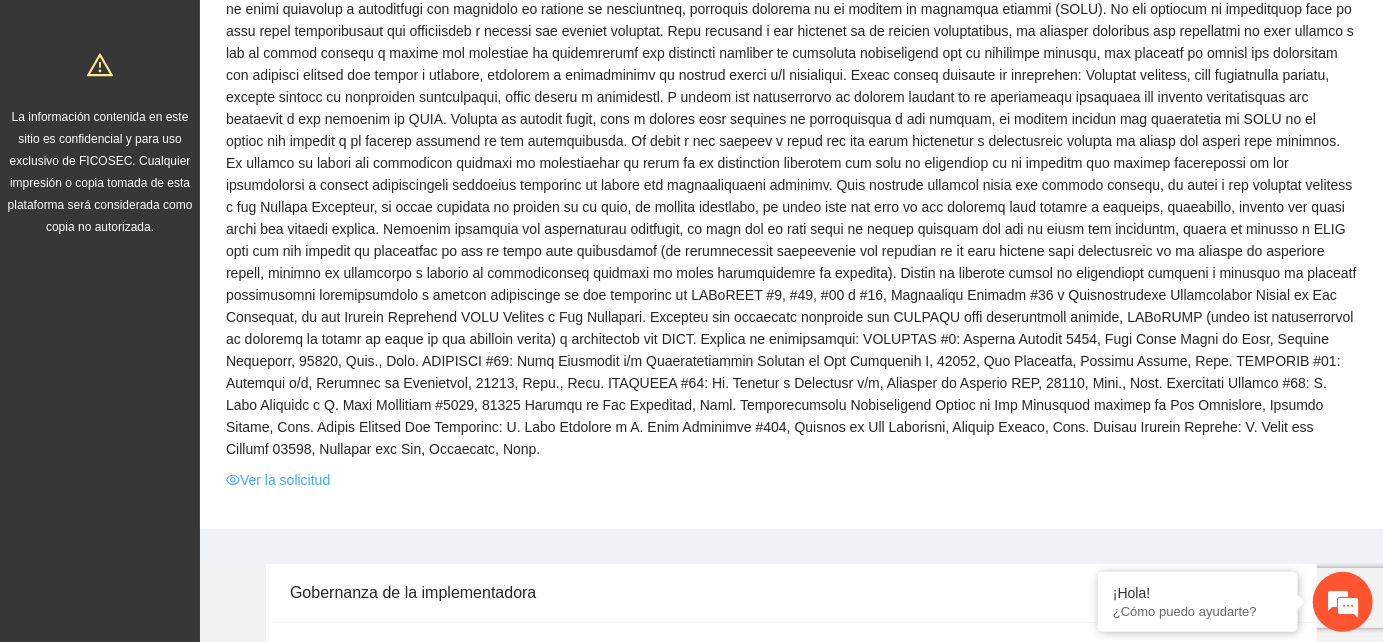 click on "Ver la solicitud" at bounding box center (278, 480) 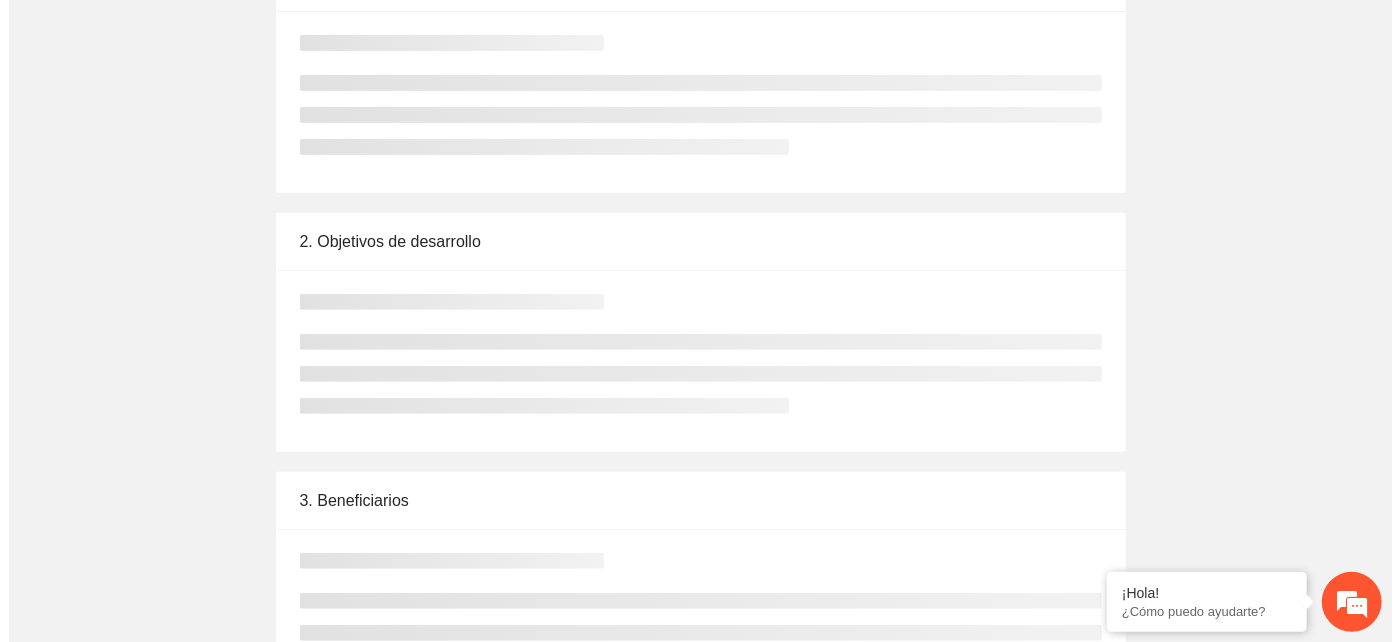 scroll, scrollTop: 0, scrollLeft: 0, axis: both 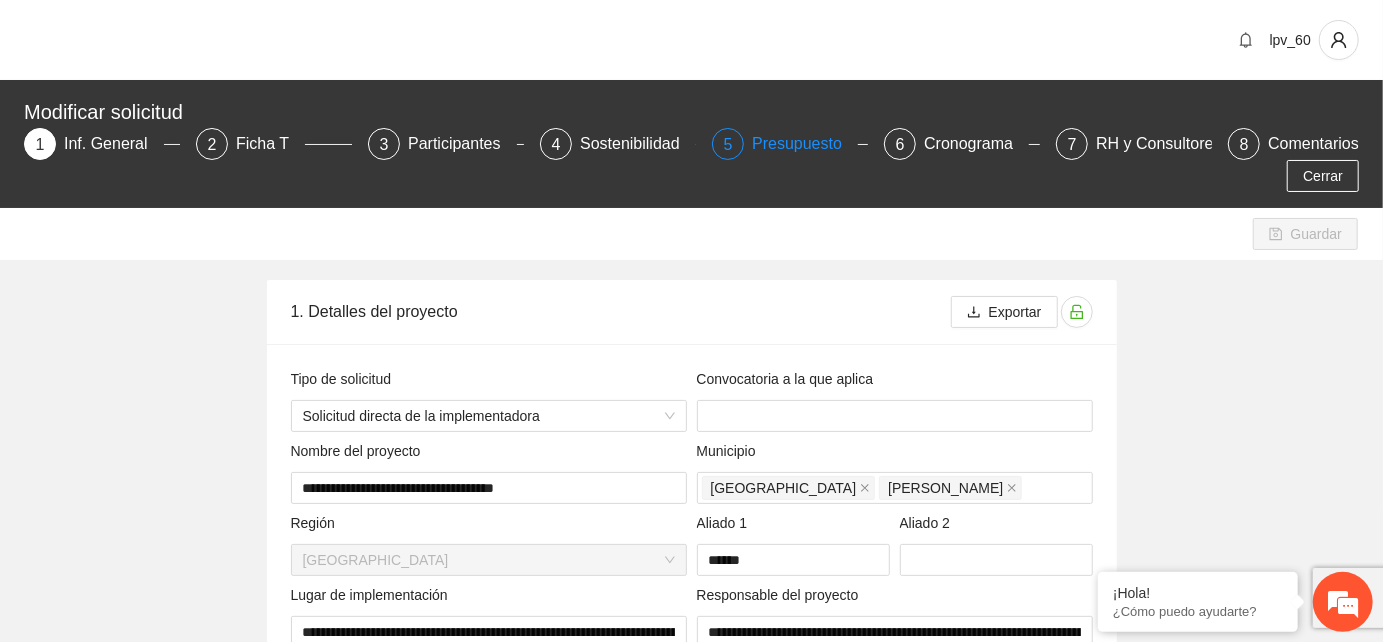 type on "**********" 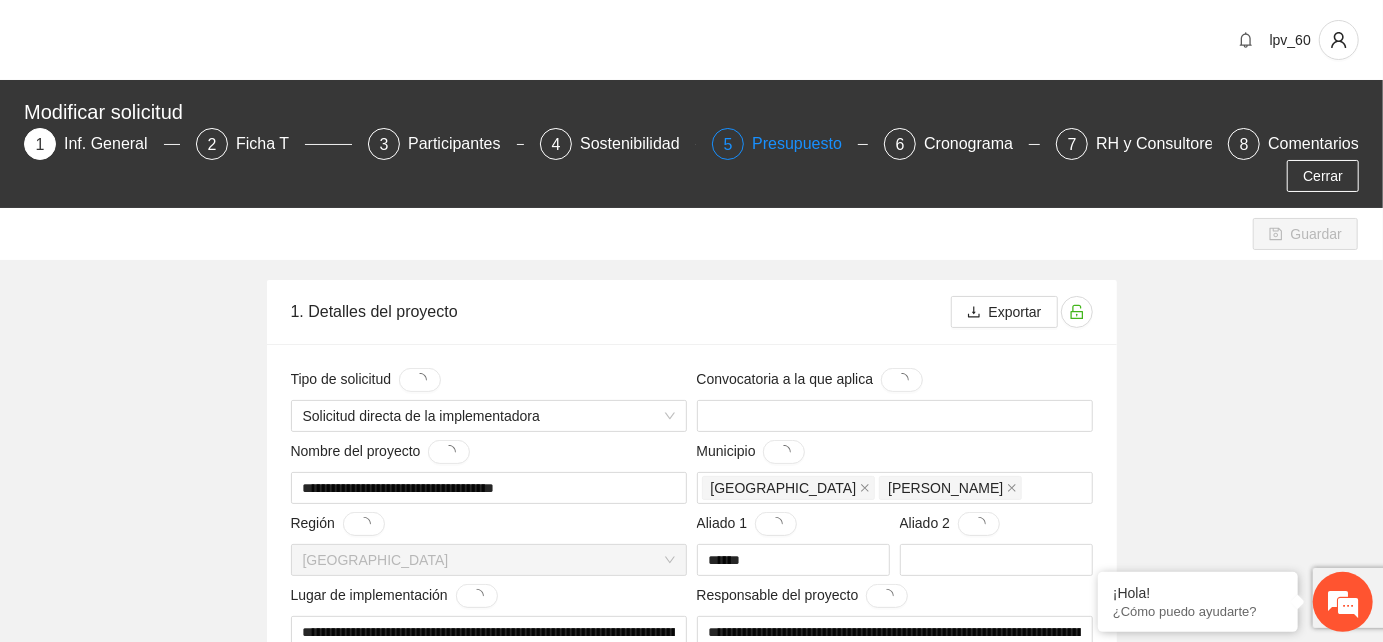 type 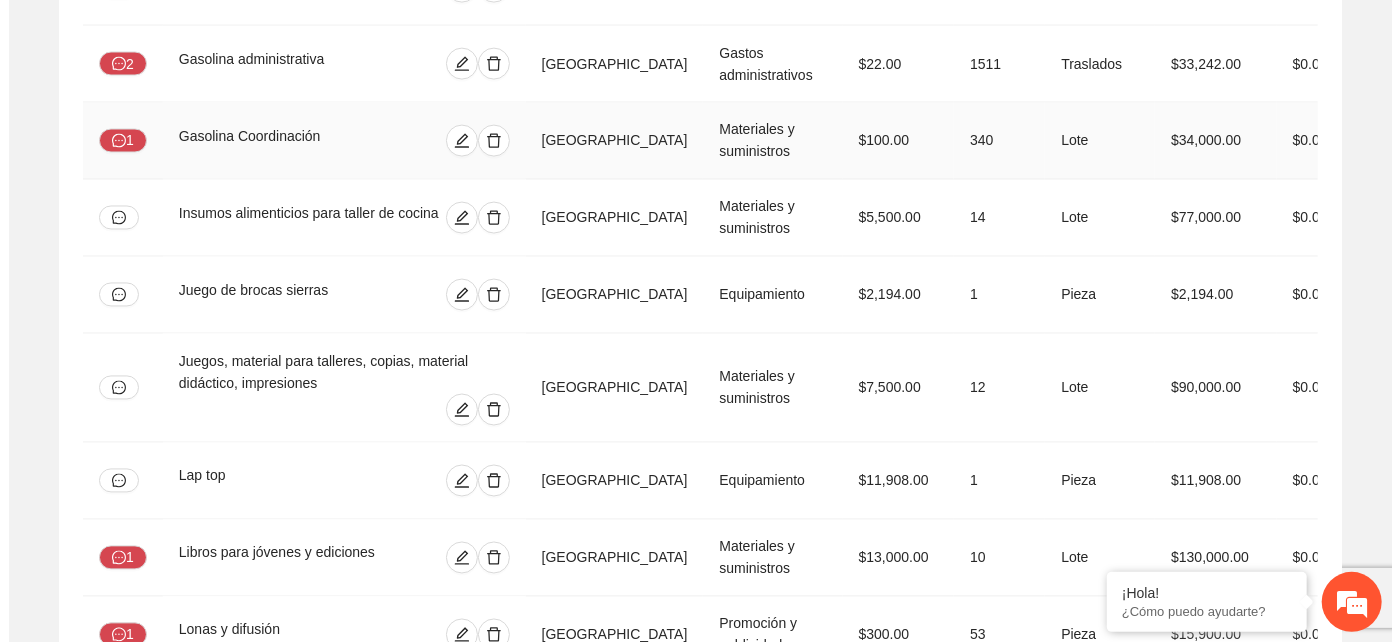 scroll, scrollTop: 1997, scrollLeft: 0, axis: vertical 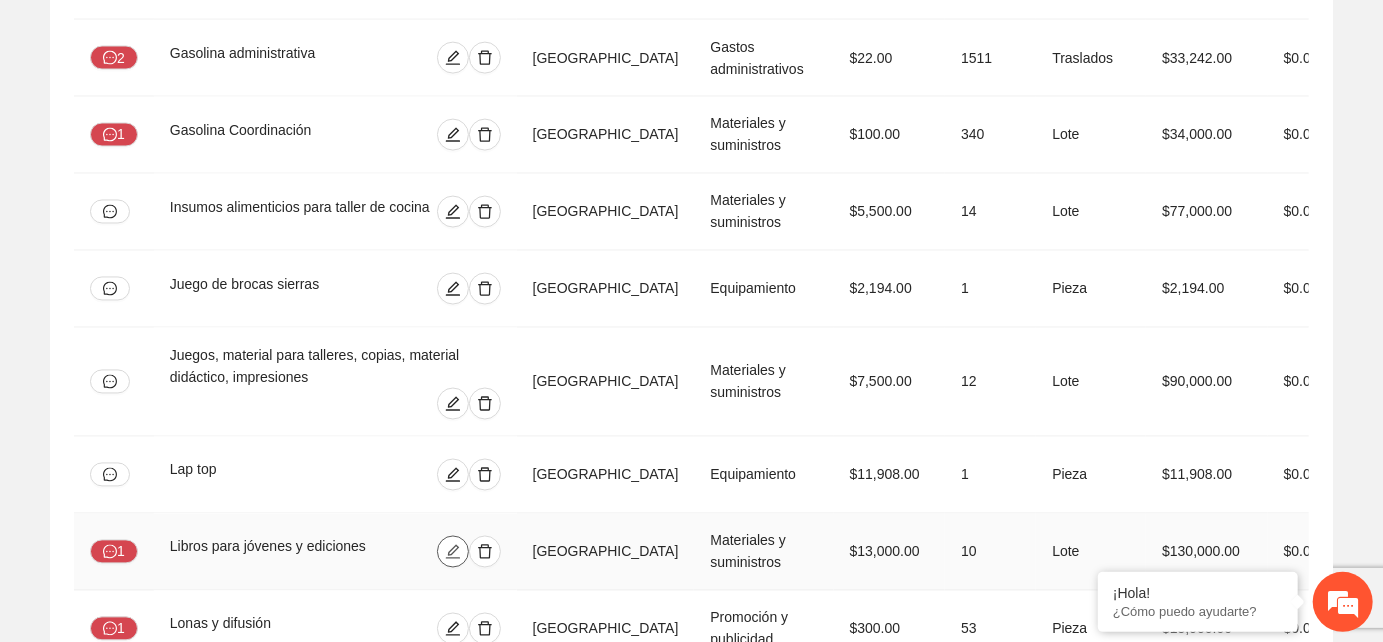 click 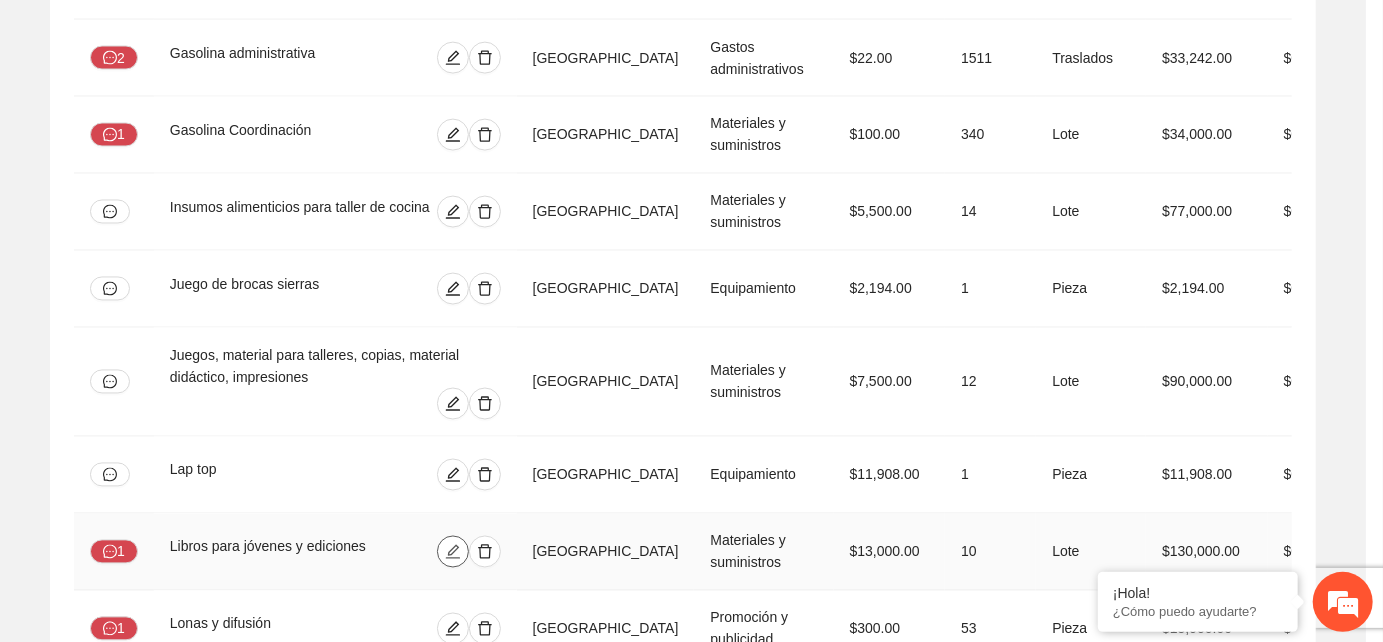 type on "*" 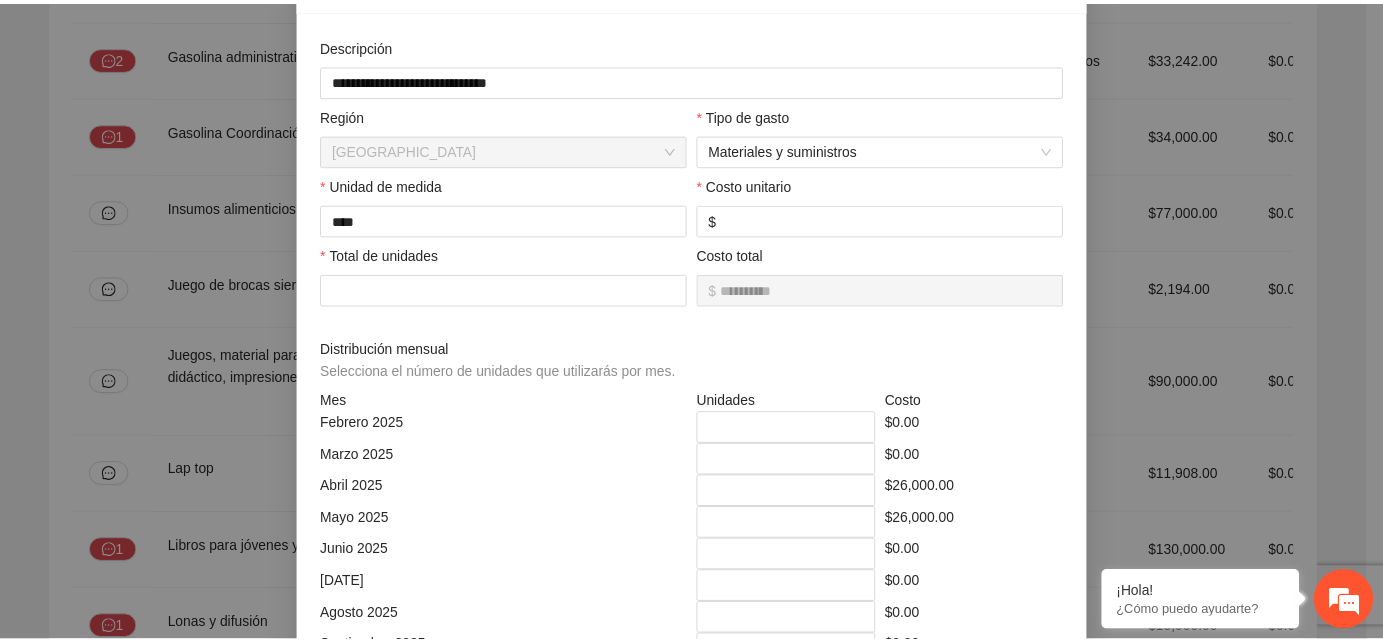 scroll, scrollTop: 0, scrollLeft: 0, axis: both 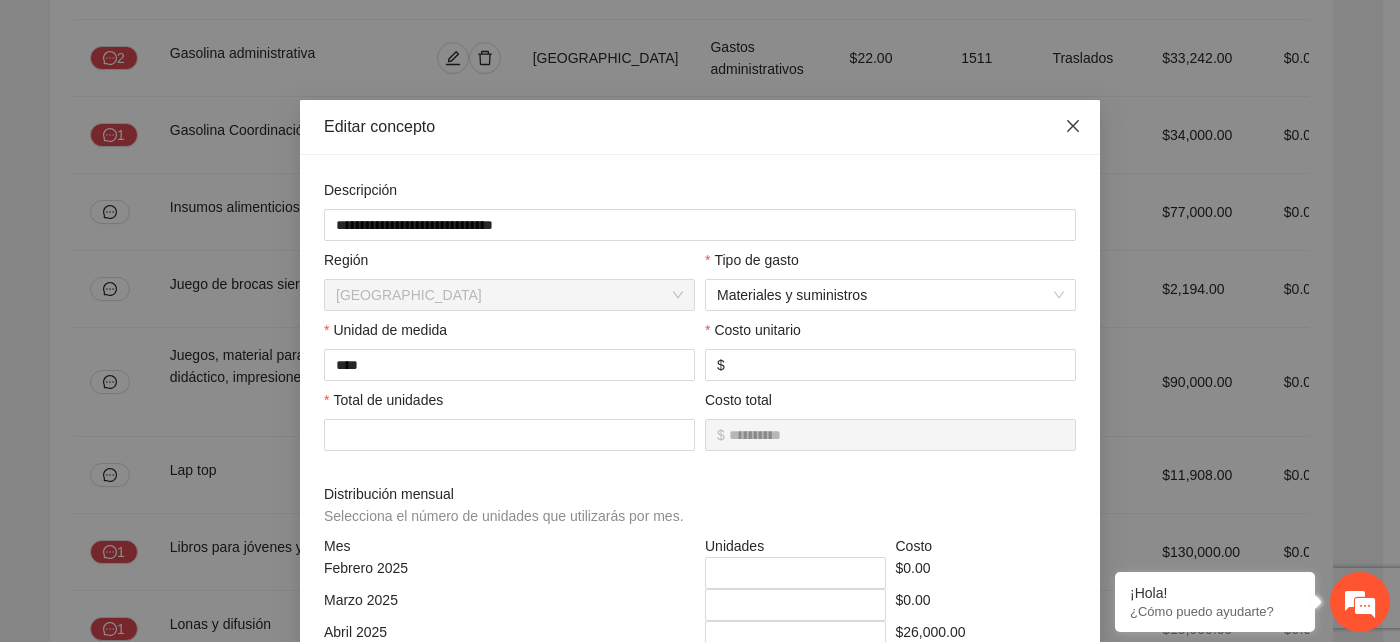 click 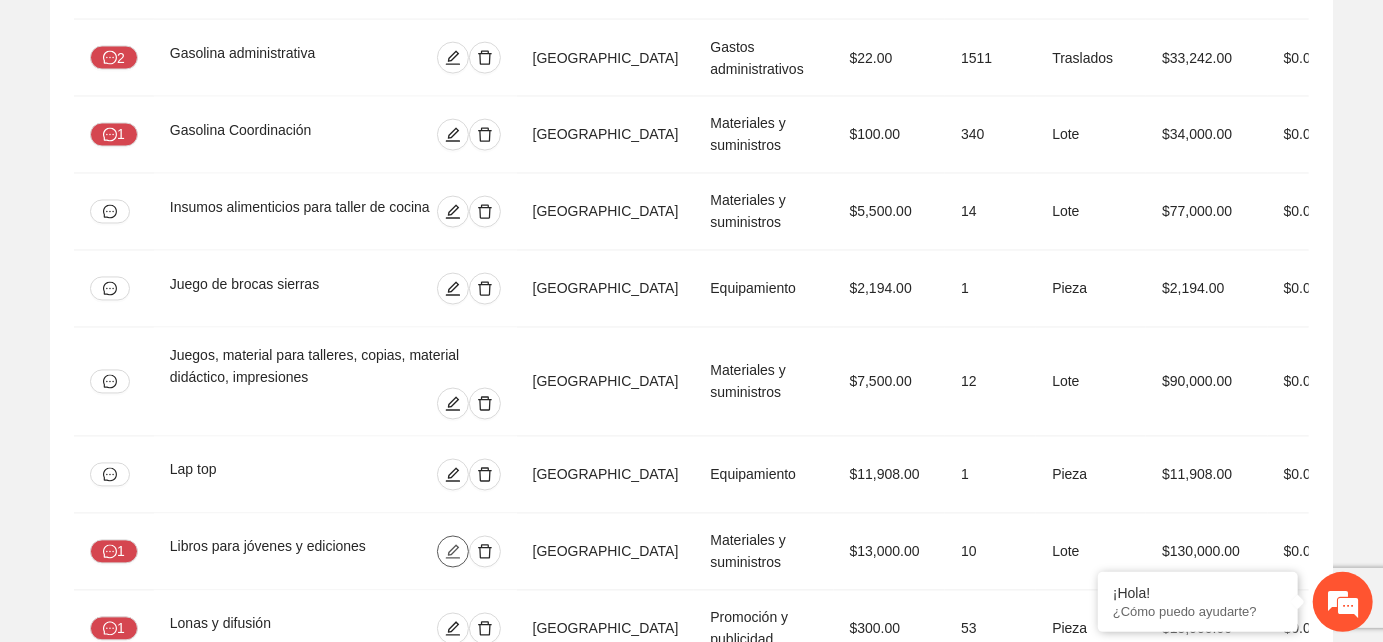 scroll, scrollTop: 0, scrollLeft: 0, axis: both 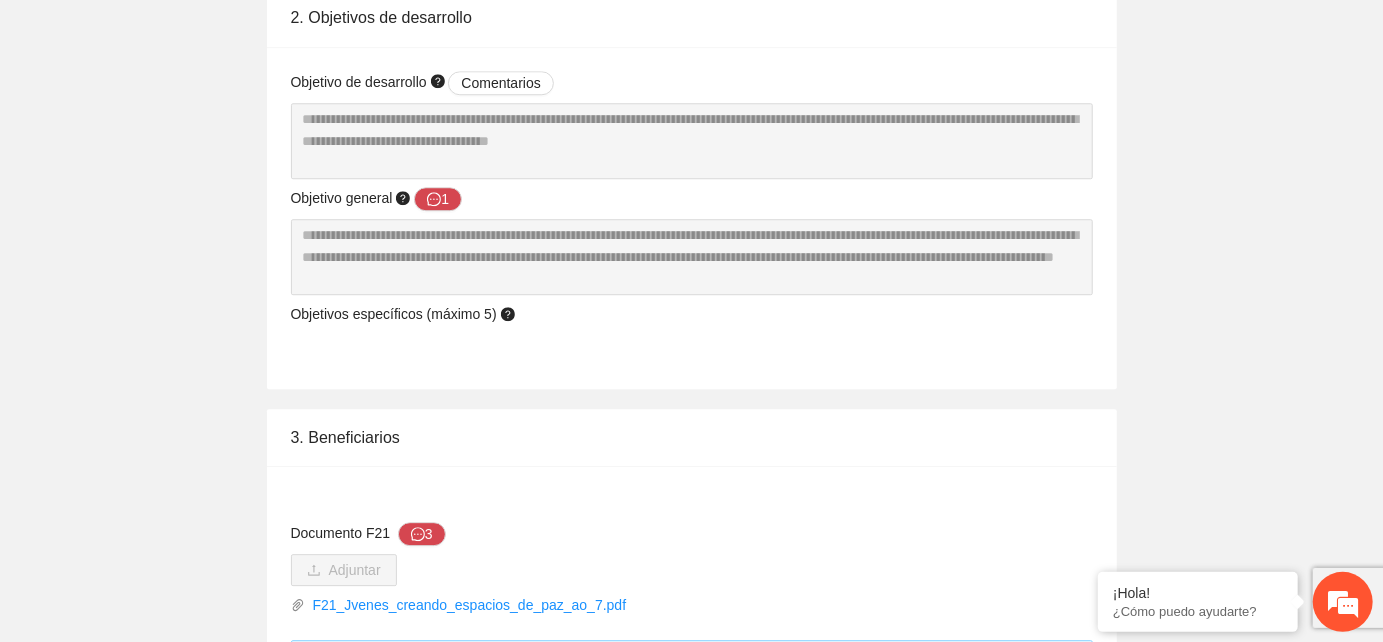 type 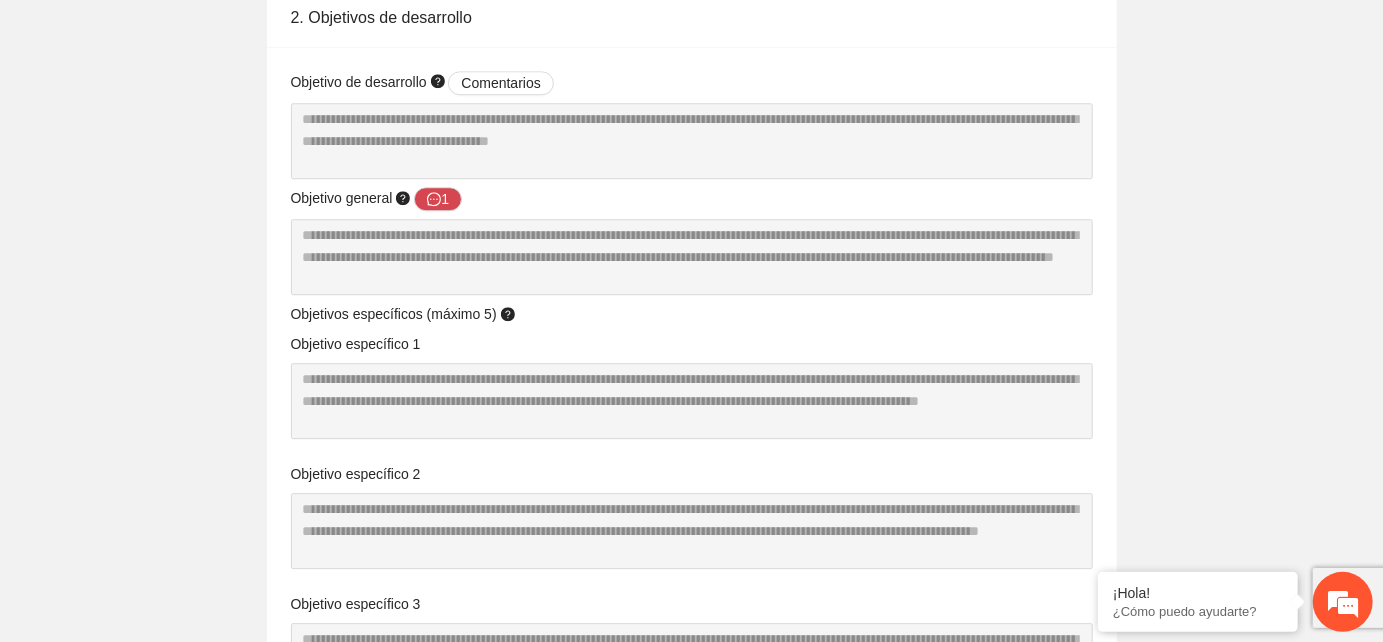 type 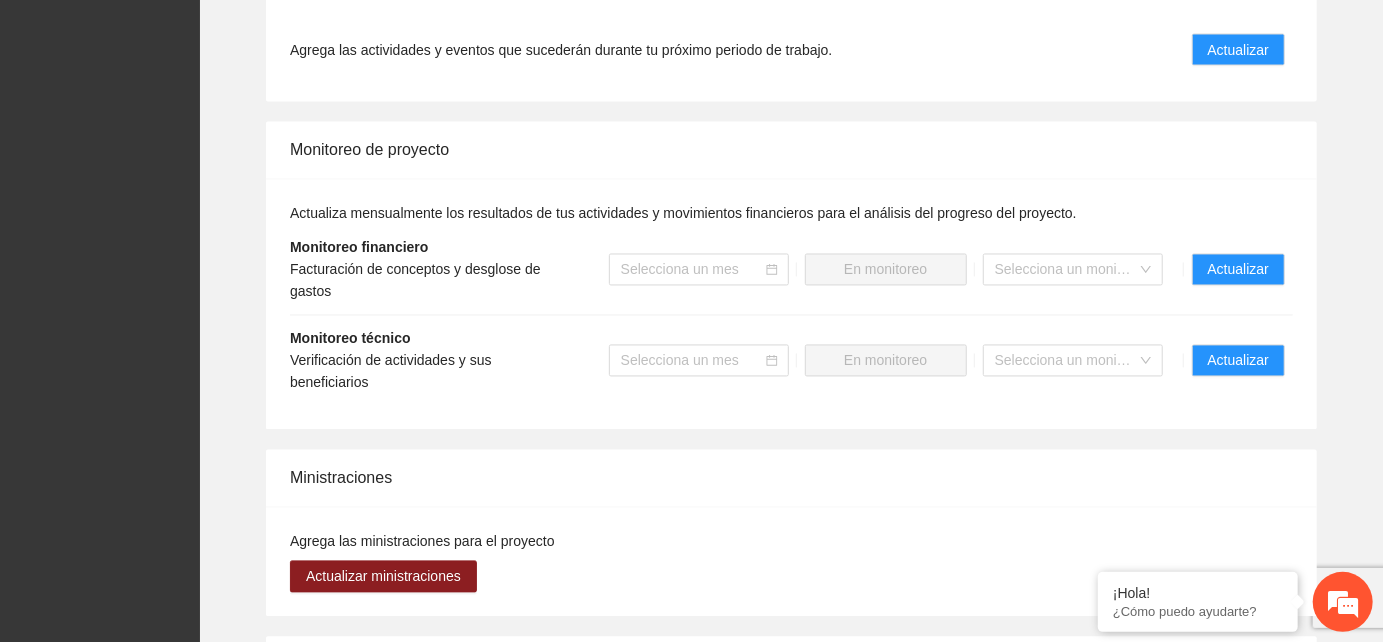 scroll, scrollTop: 2000, scrollLeft: 0, axis: vertical 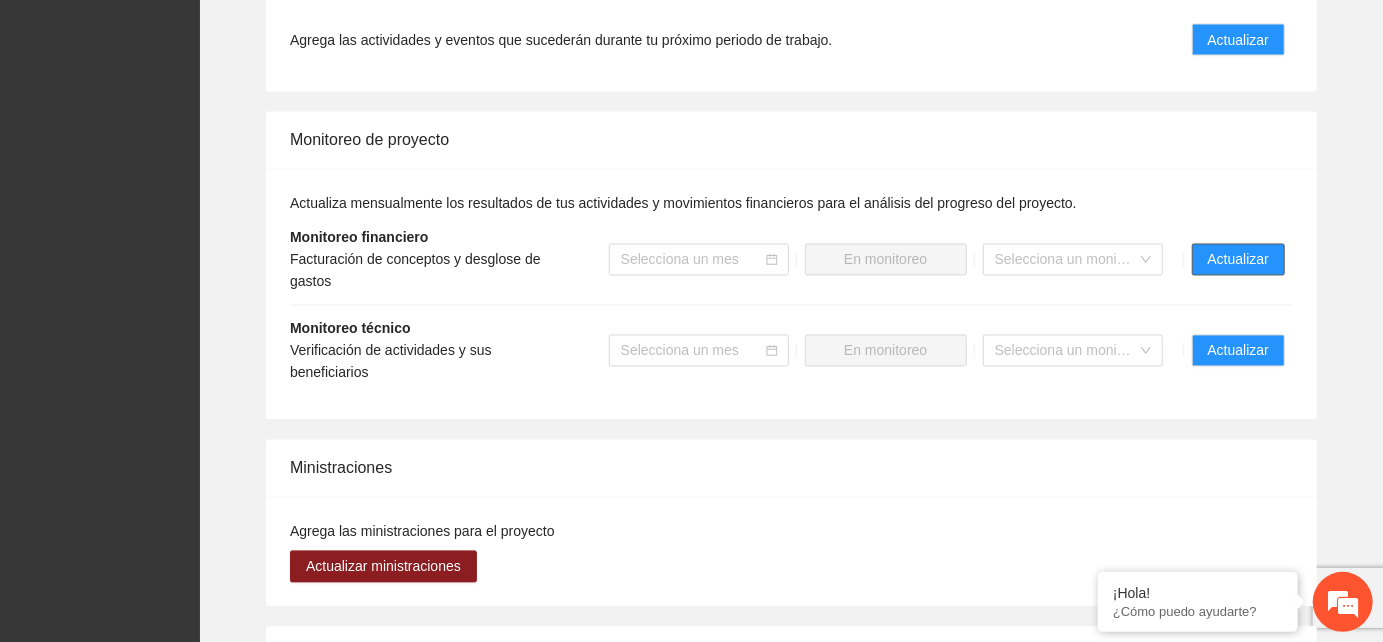 click on "Actualizar" at bounding box center [1238, 260] 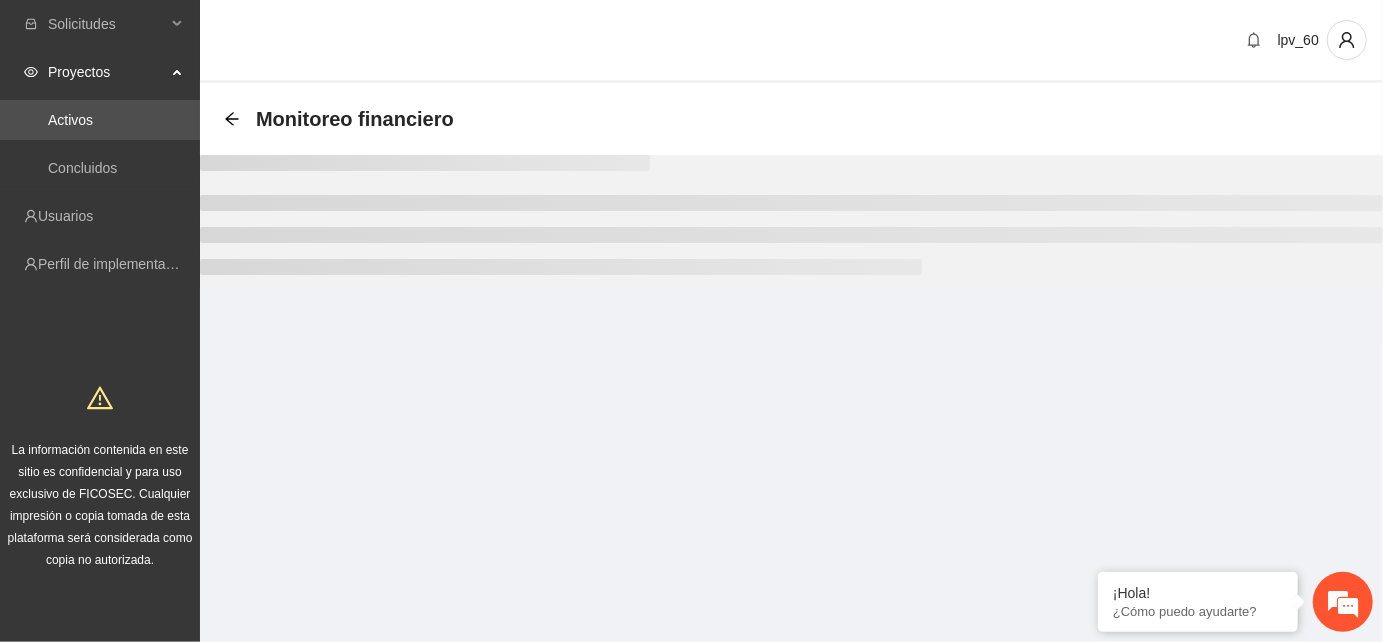 scroll, scrollTop: 0, scrollLeft: 0, axis: both 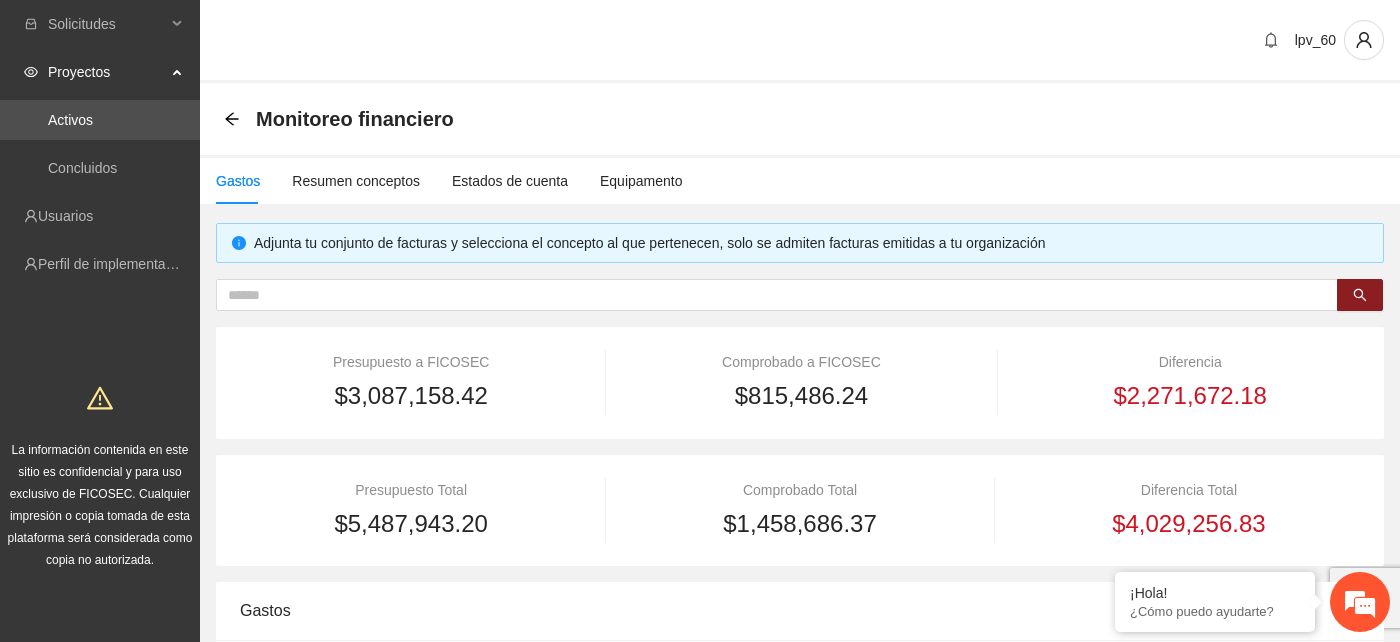 type on "**********" 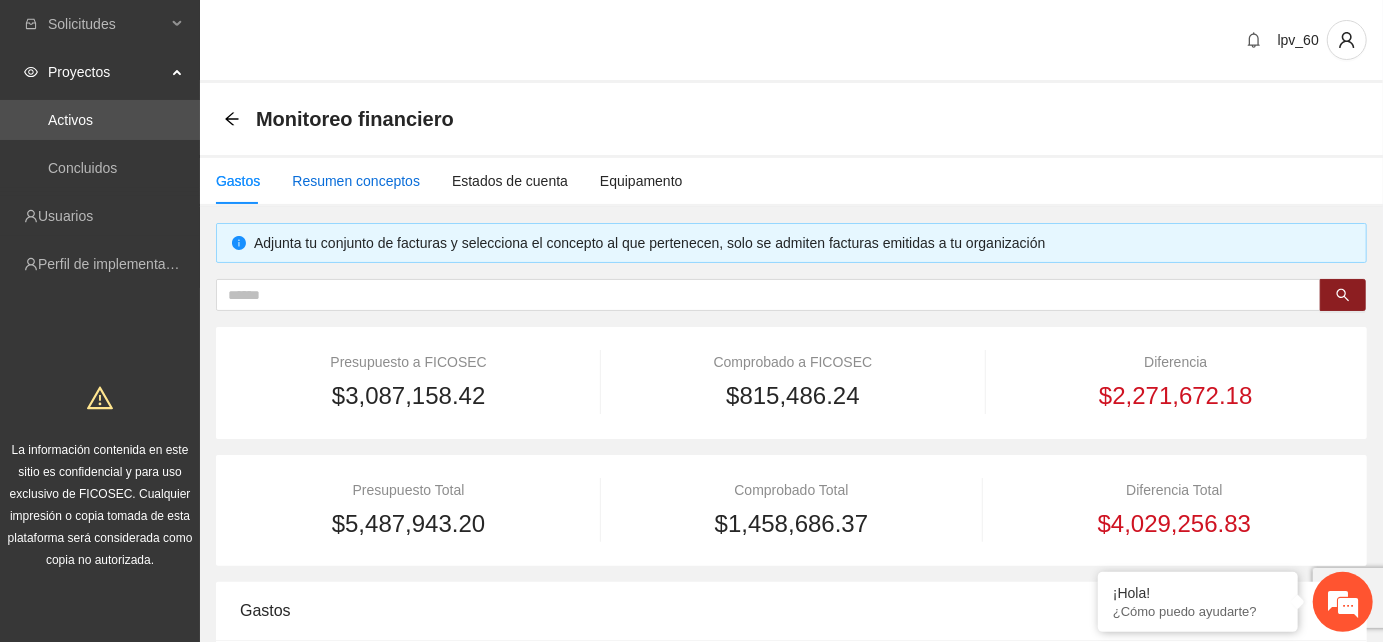 click on "Resumen conceptos" at bounding box center [356, 181] 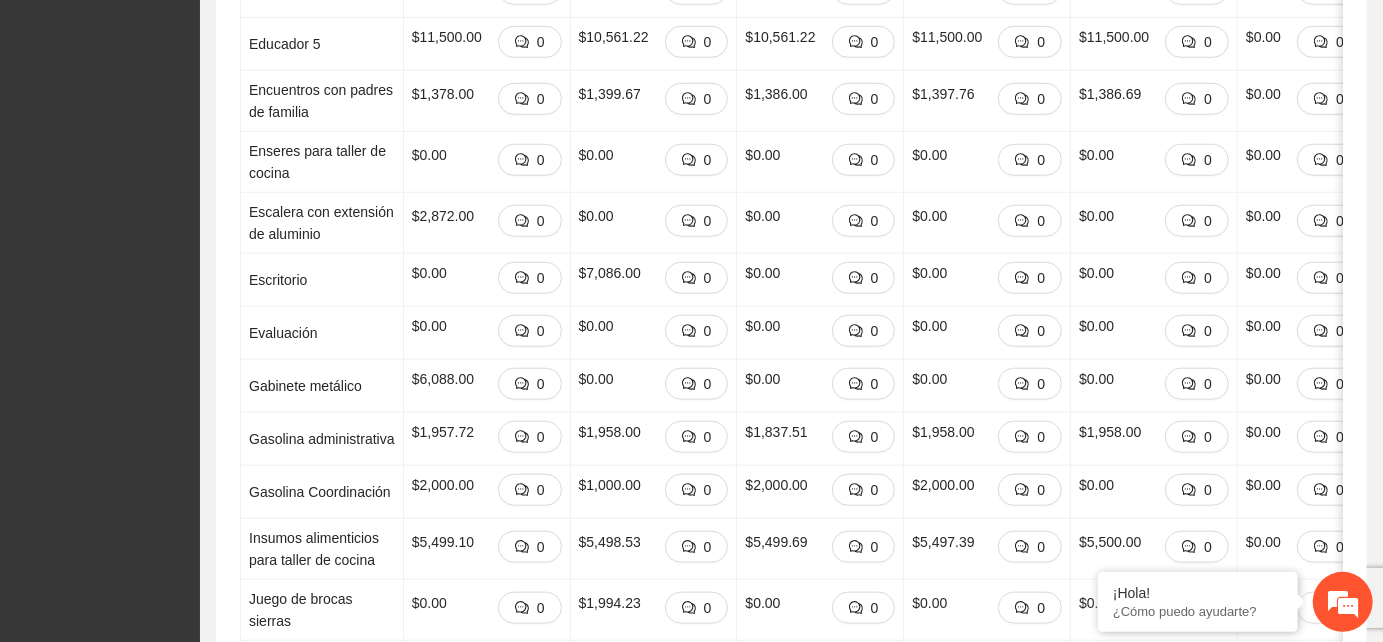 scroll, scrollTop: 666, scrollLeft: 0, axis: vertical 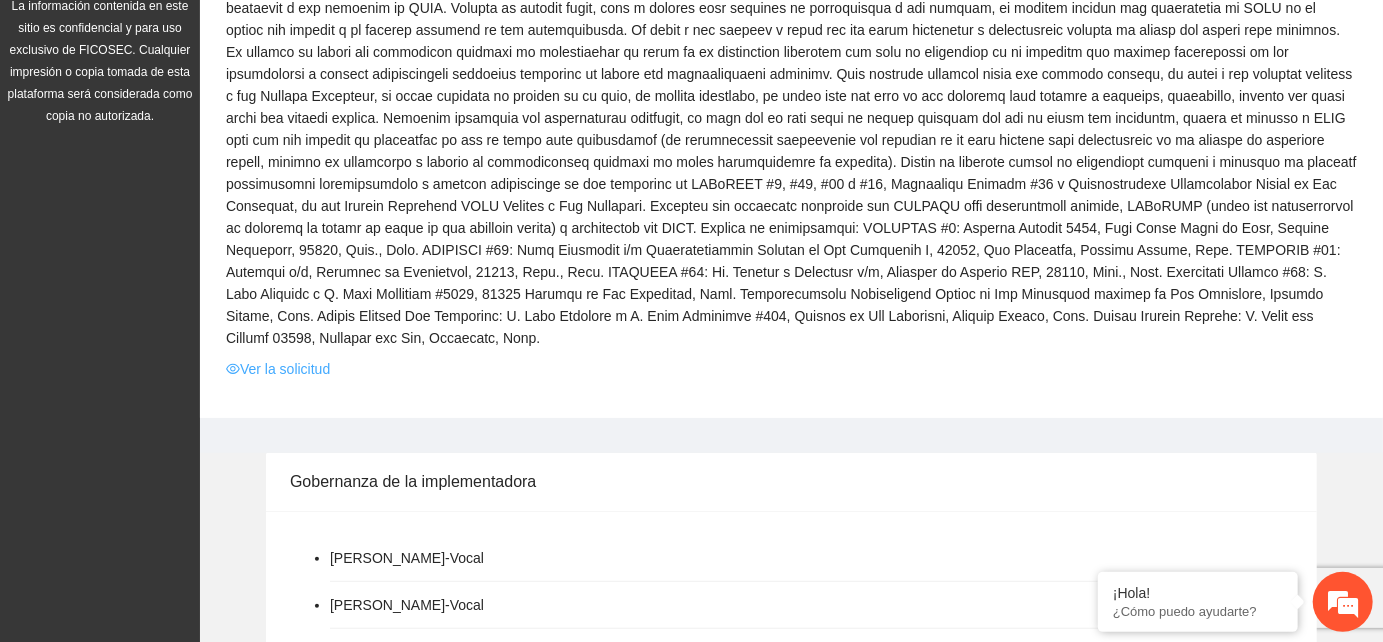click on "Ver la solicitud" at bounding box center (278, 369) 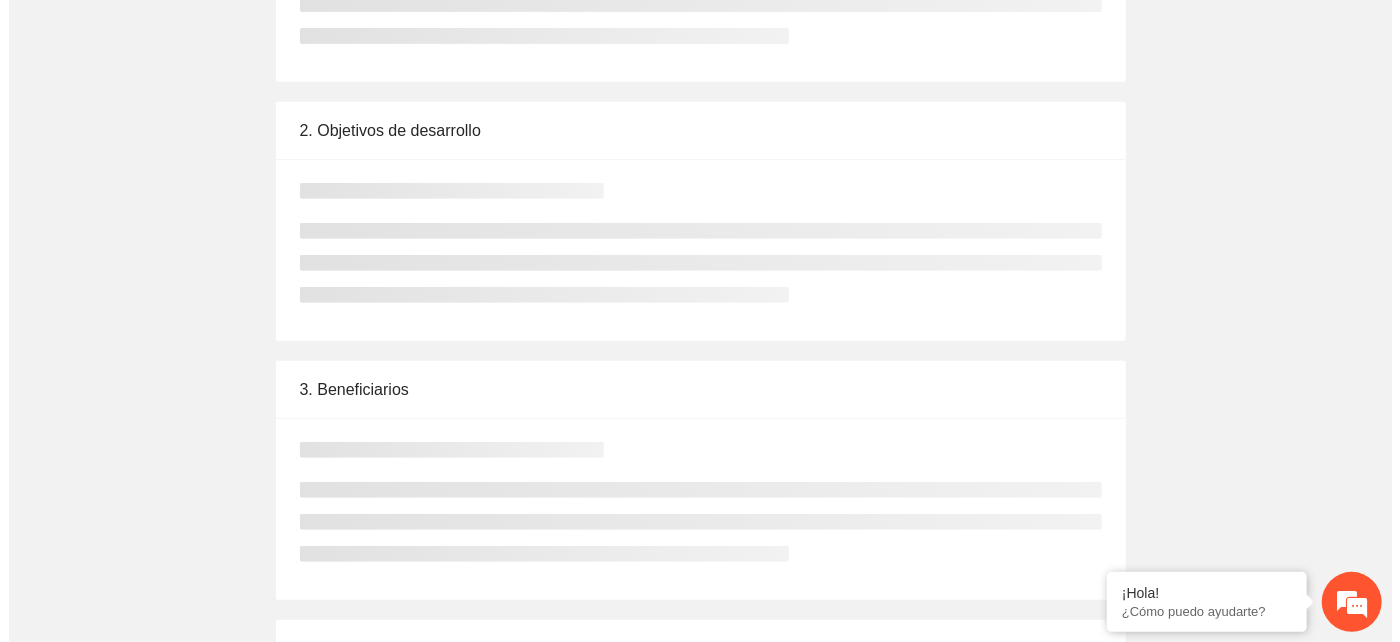 scroll, scrollTop: 0, scrollLeft: 0, axis: both 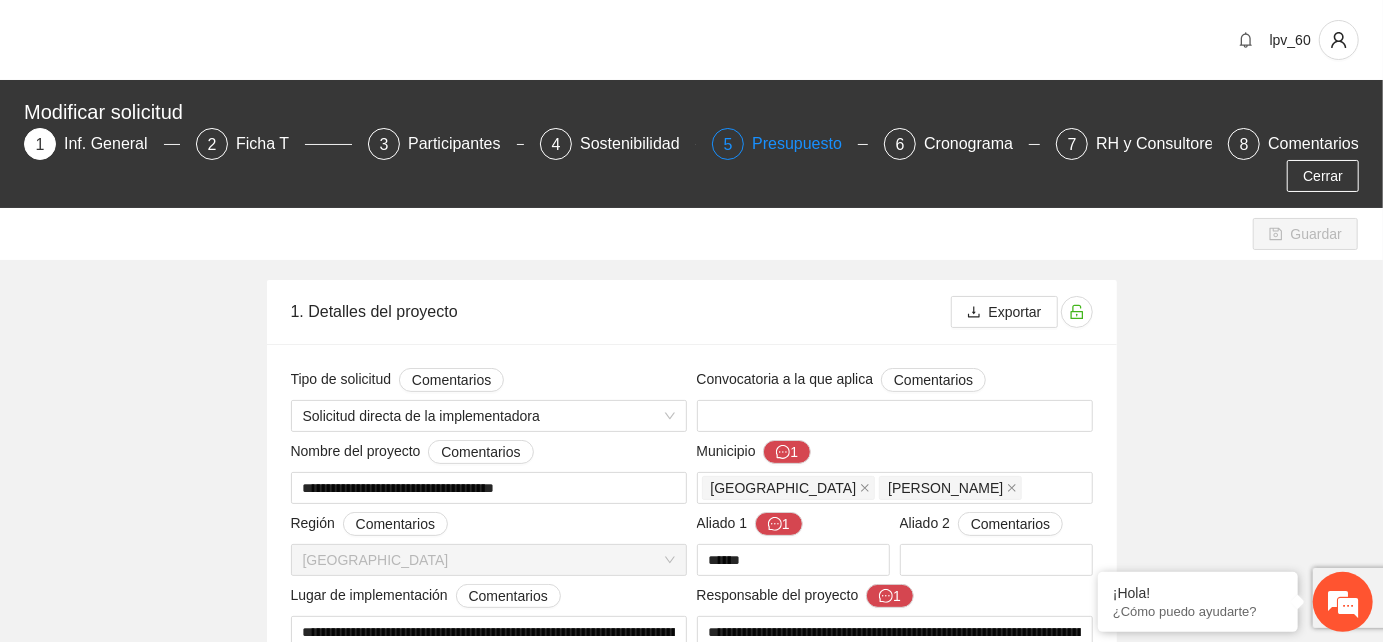 type 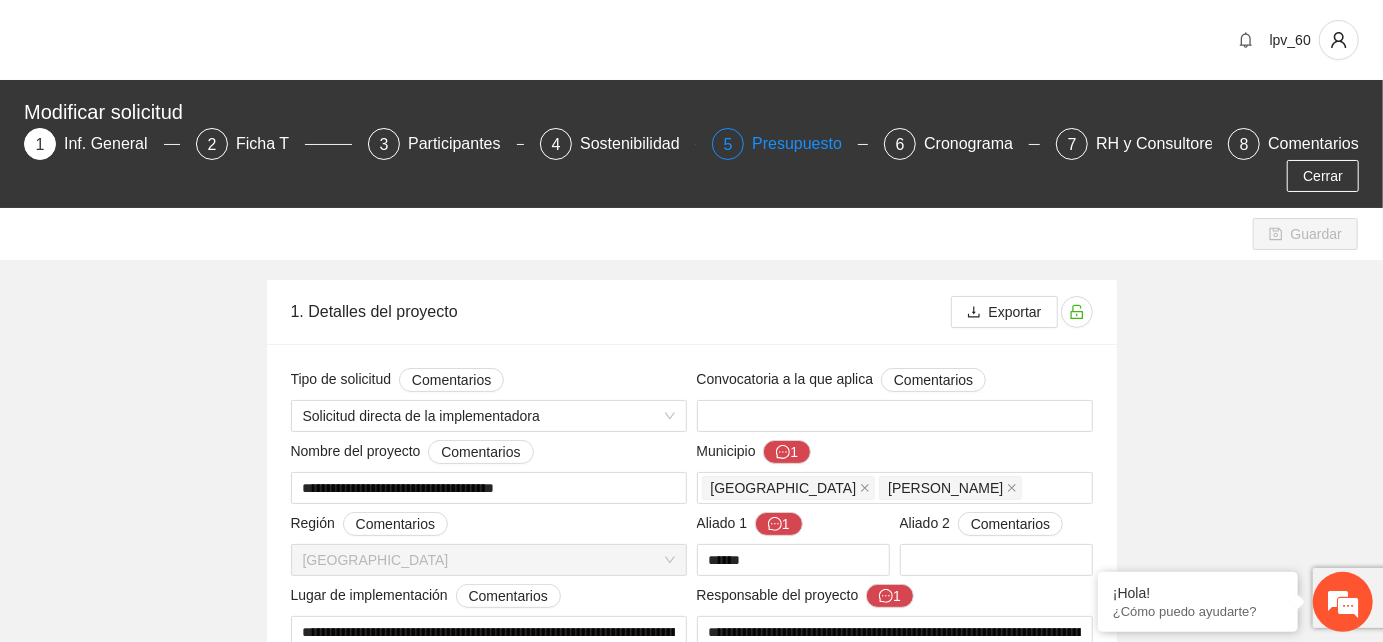 click on "Presupuesto" at bounding box center [805, 144] 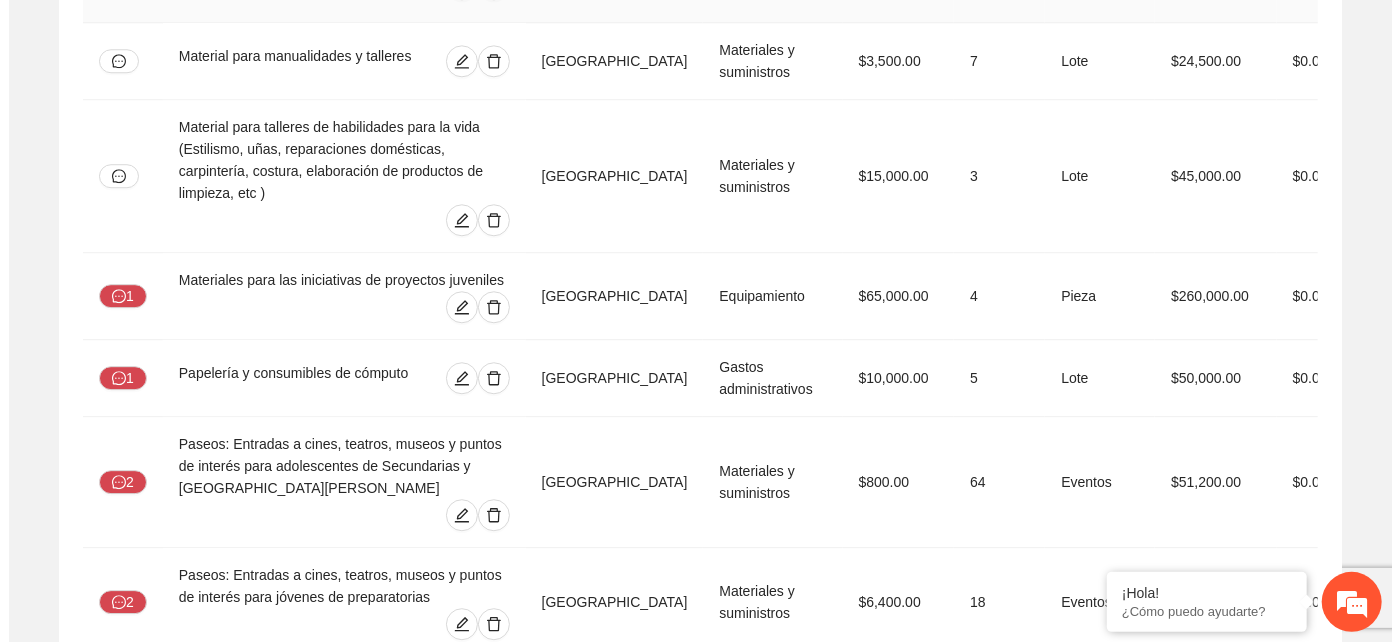 scroll, scrollTop: 3111, scrollLeft: 0, axis: vertical 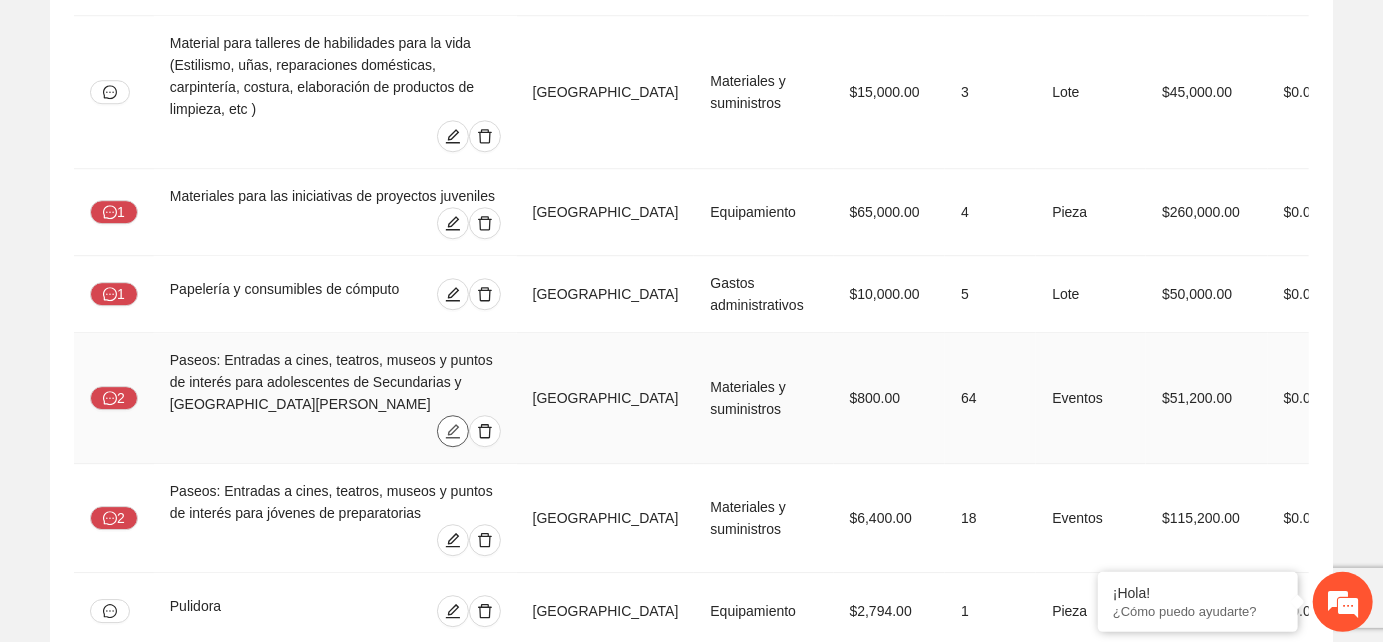 click 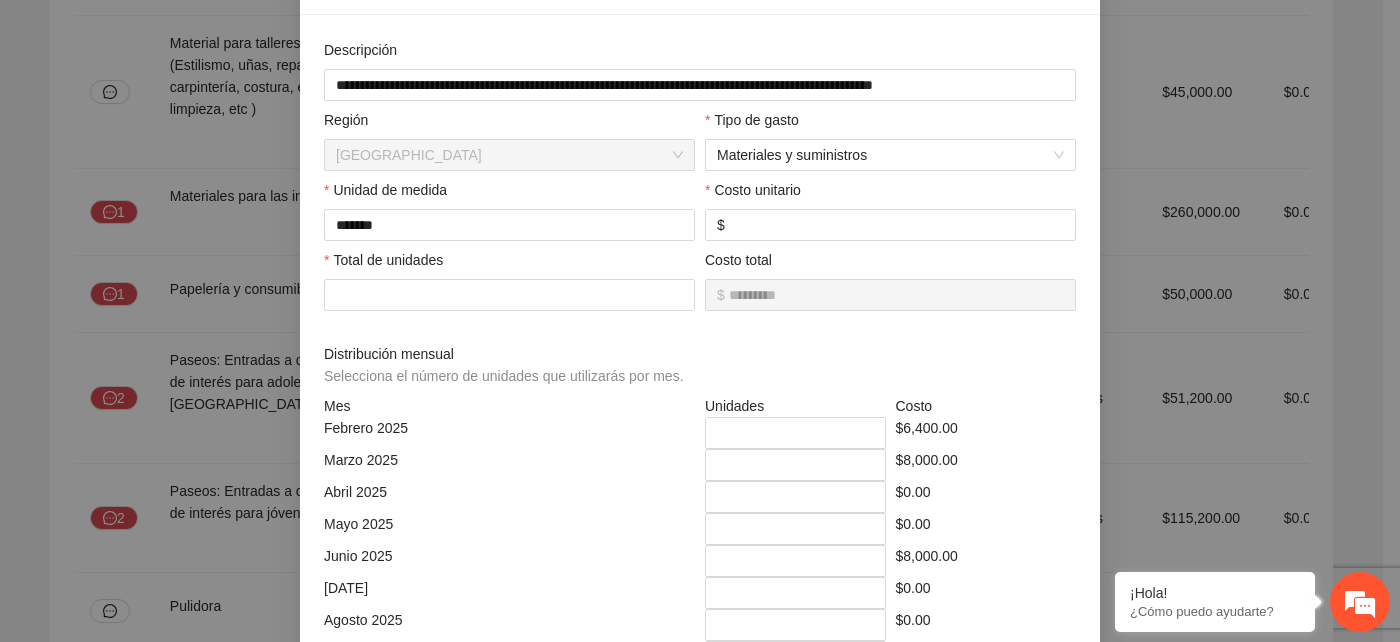 scroll, scrollTop: 333, scrollLeft: 0, axis: vertical 